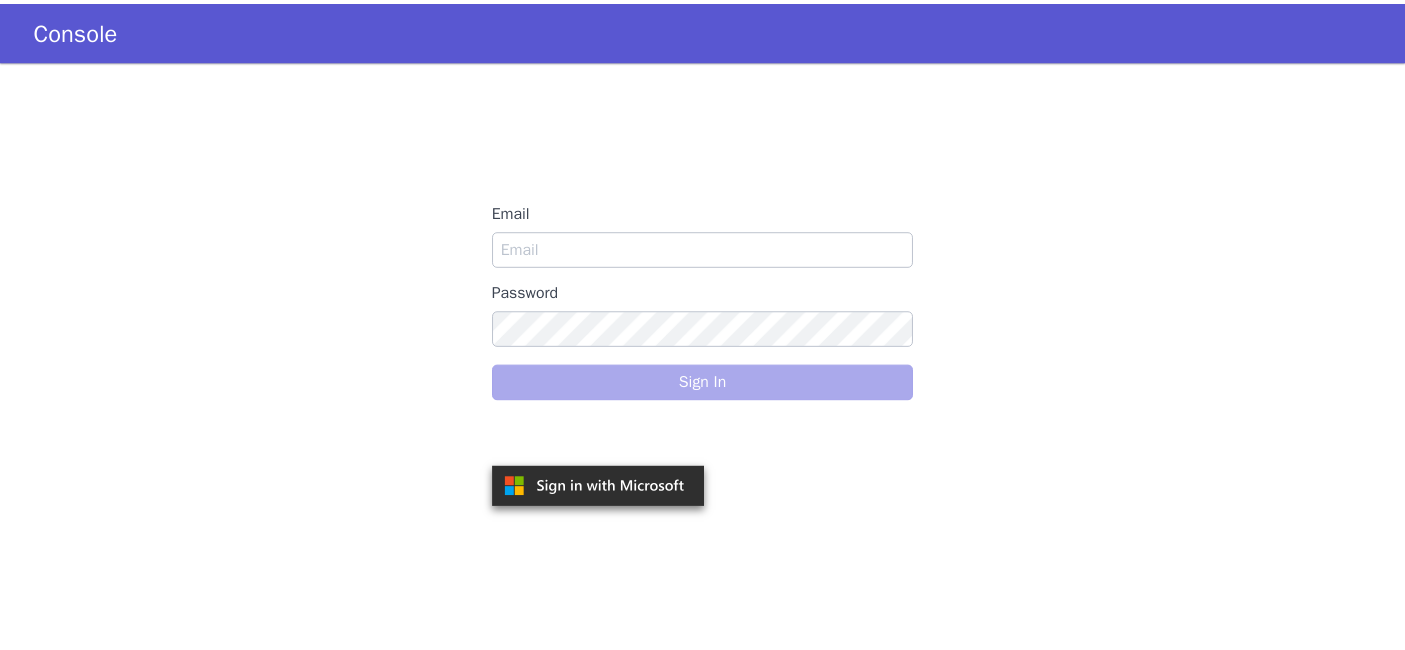 scroll, scrollTop: 0, scrollLeft: 0, axis: both 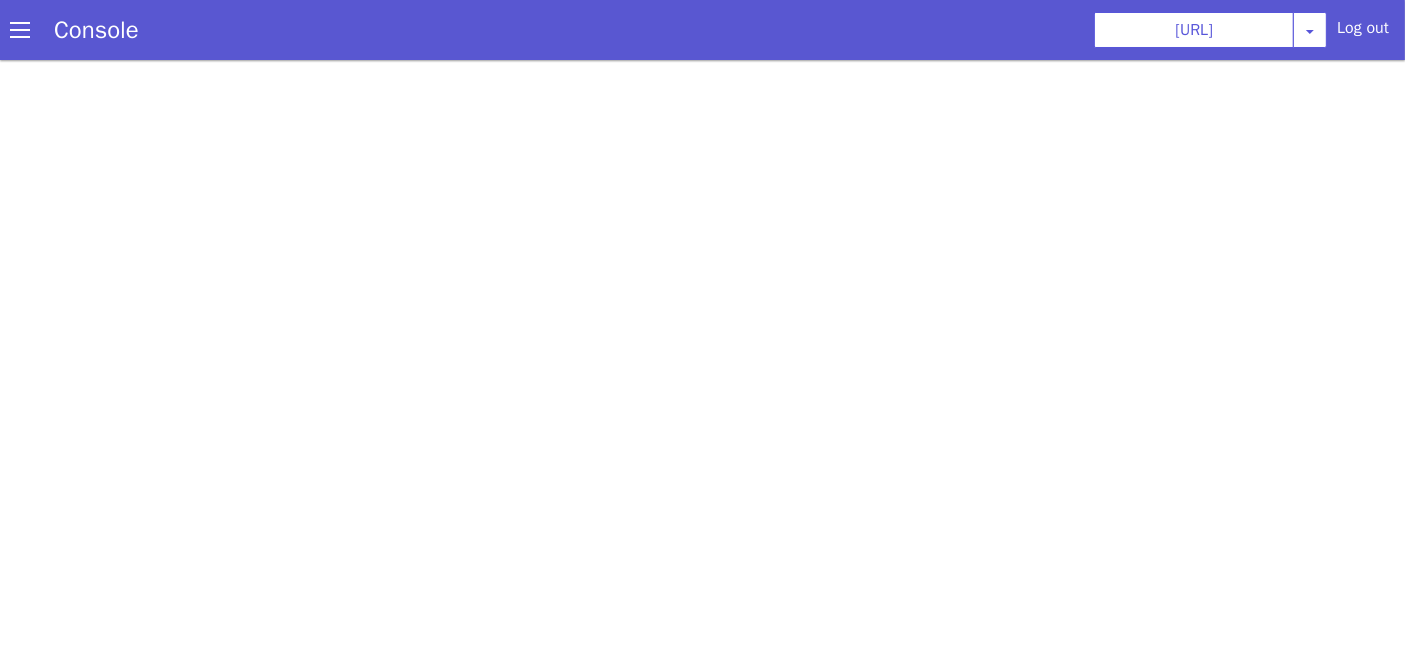 click at bounding box center [794, 183] 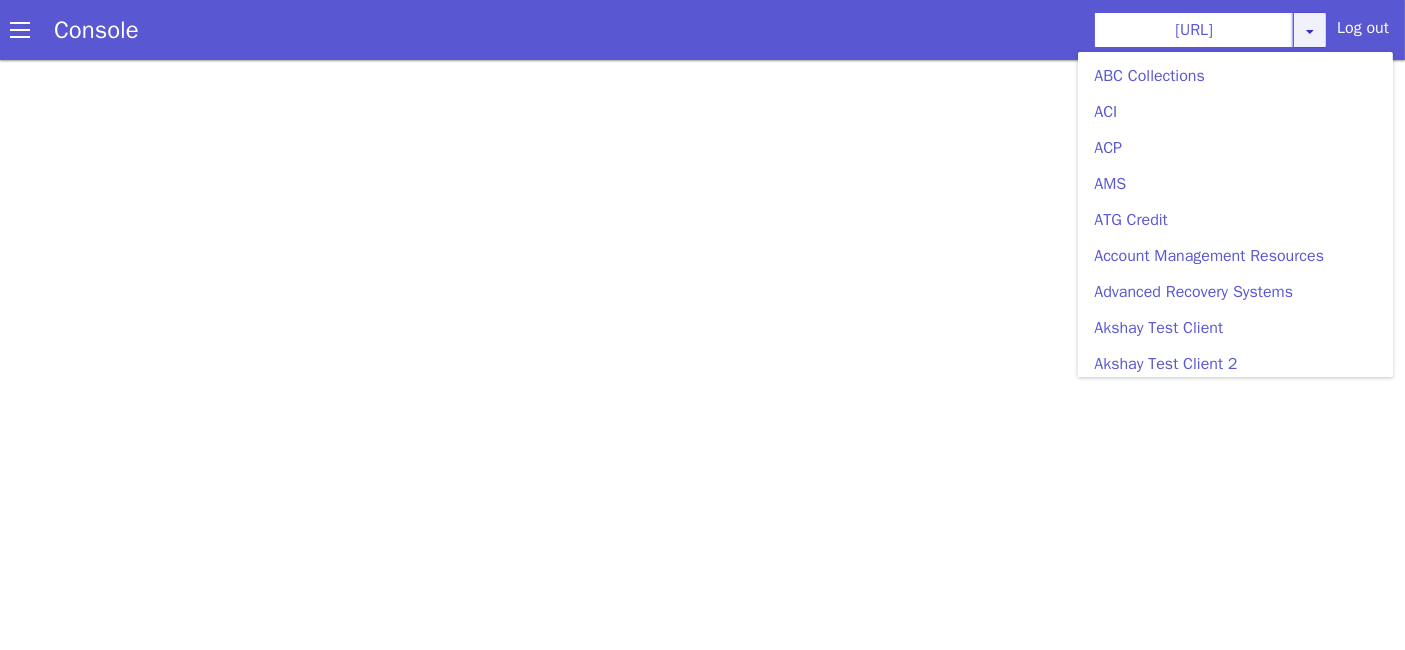 click on "Vernacular.ai ABC Collections ACI ACP AMS ATG Credit Account Management Resources Advanced Recovery Systems Akshay Test Client Akshay Test Client 2 Akshay Test Client 3 Akshay Test Client 4 Akshay Test Client 5 Akshay Test Client 6 Ambassador Collective Services American Finance - US American Finance Lending Annuity Health Application Dry Run 1 Application dummy org Application-US-Debt Collections ArchiveTesting ArchivetestC Ark Auto Finance Ark Auto Finance Agency Assistentcy LLC Assurant Assets Atlas Collections Automasters Automated Collection Services Bayview CBCollects CBSC CCMR3 CDAC CS Test Bot Caine & Weiner CallAPG Campaign testing Car City Carizma Finance Cascade Receivables CashLane Central Portfolio Control Central Resources Checkmark Collections Chehak Test Client Collect NorthWest CollectTech V1.0 Collectech Diversified Collections Bureau of America Collections USA Columbia Debt Recovery Commonwealth Financial Systems Consumer Portfolio Services Consumer Portfolio Services, Inc. Contract Callers" at bounding box center (1210, 30) 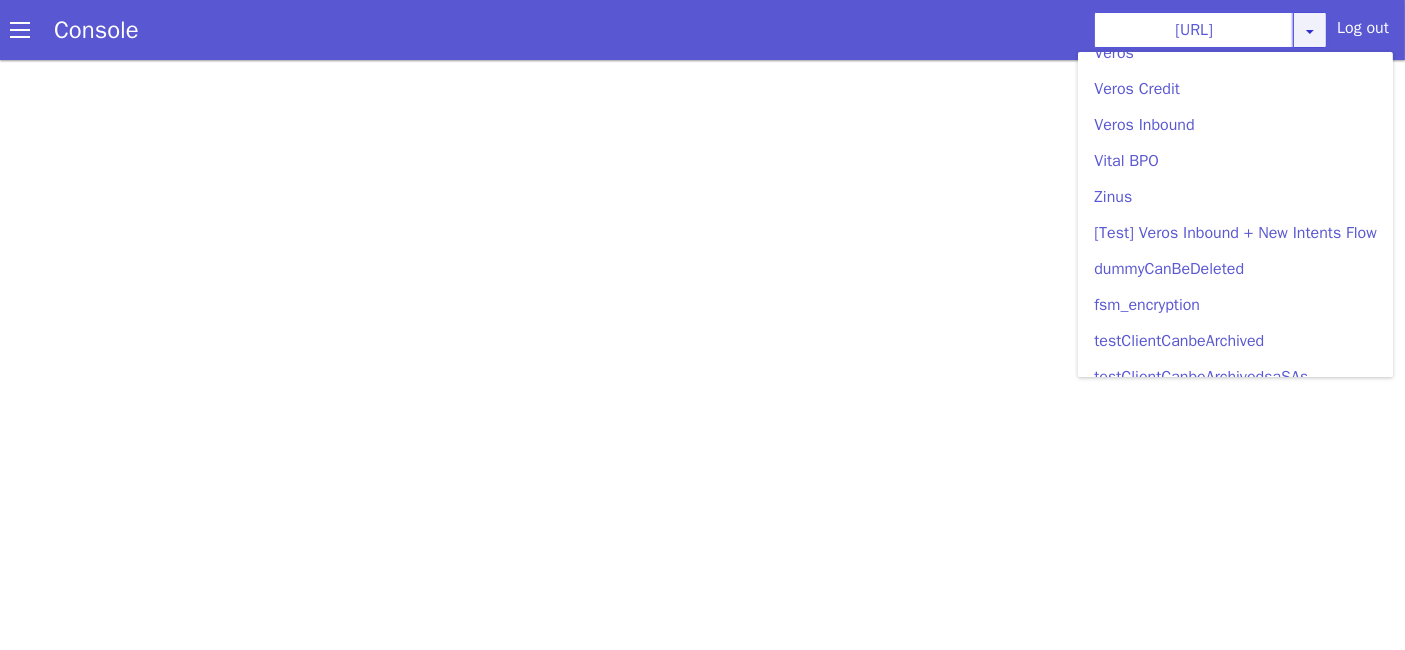 scroll, scrollTop: 6077, scrollLeft: 0, axis: vertical 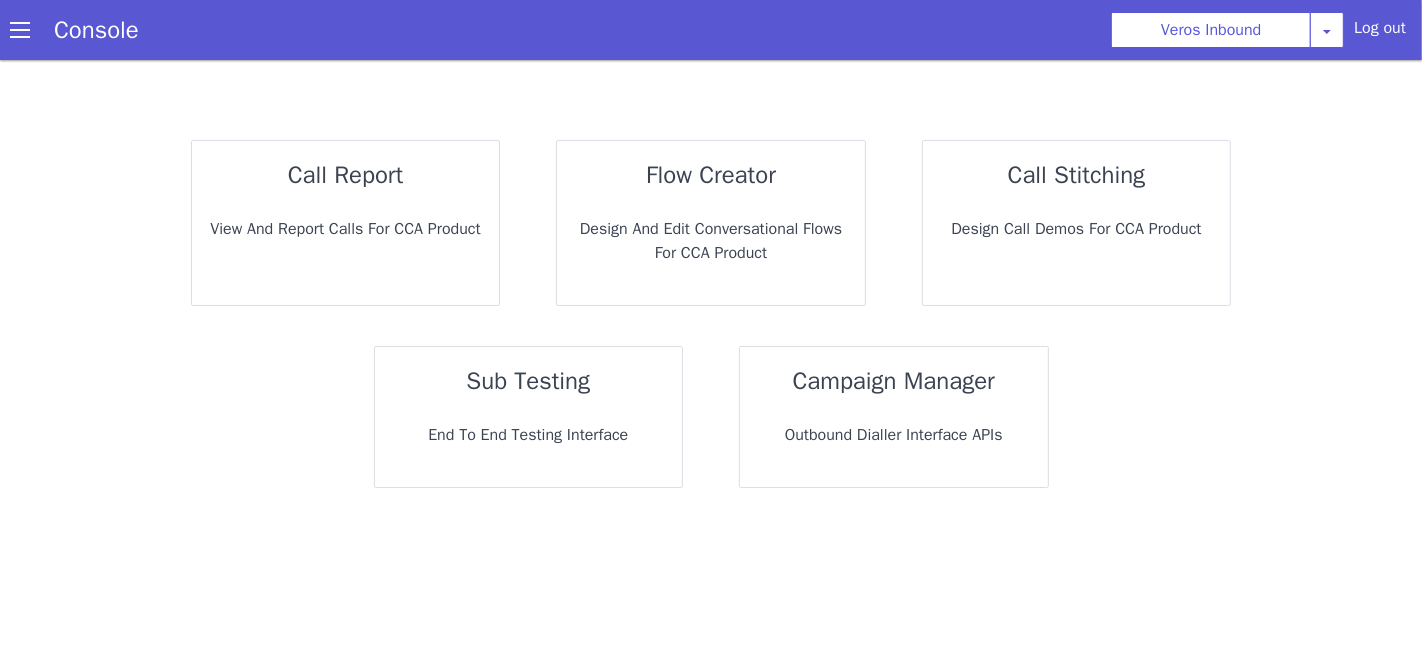 click on "call report View and report calls for CCA Product" at bounding box center [794, -46] 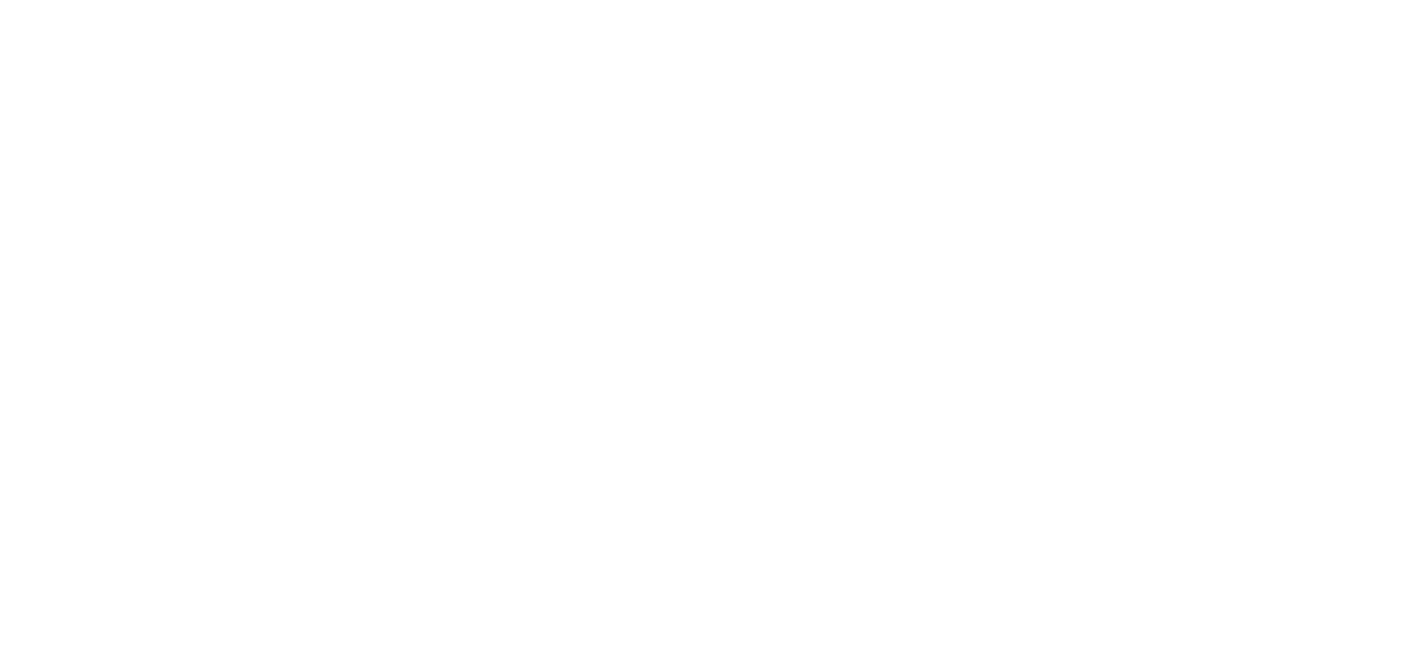 scroll, scrollTop: 0, scrollLeft: 0, axis: both 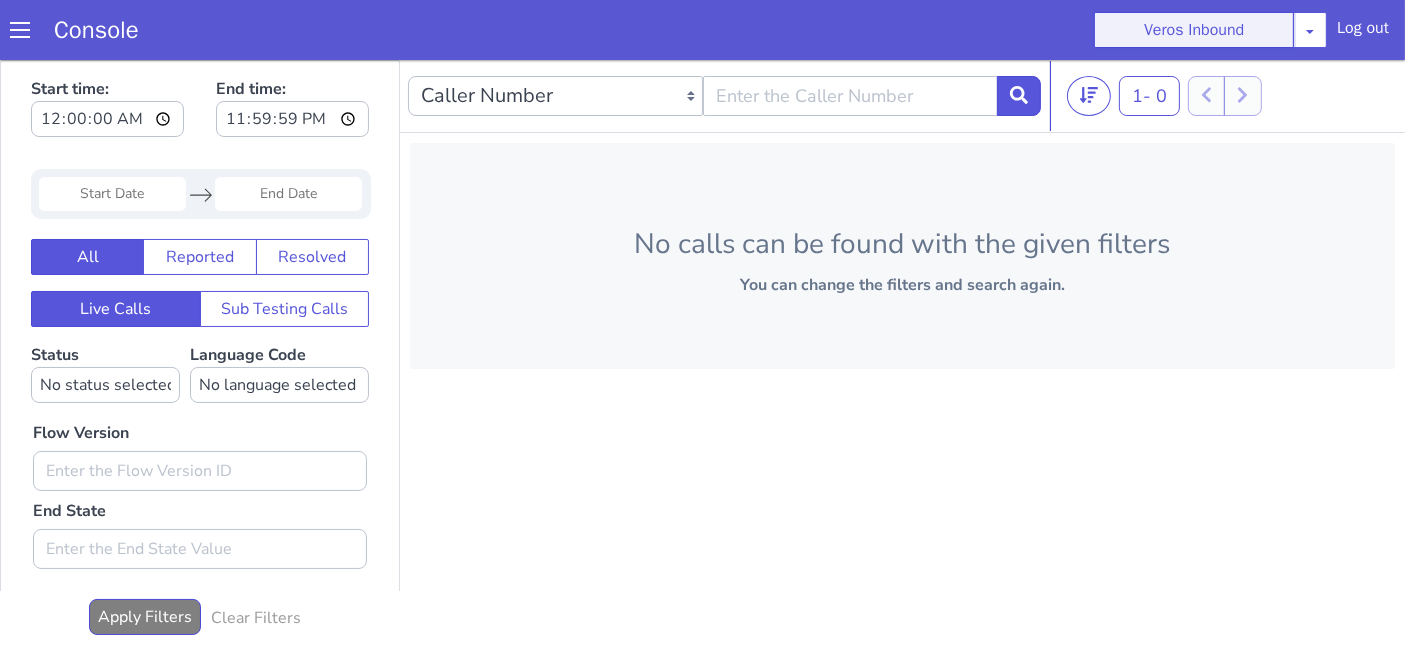click on "Veros Inbound" at bounding box center (719, 898) 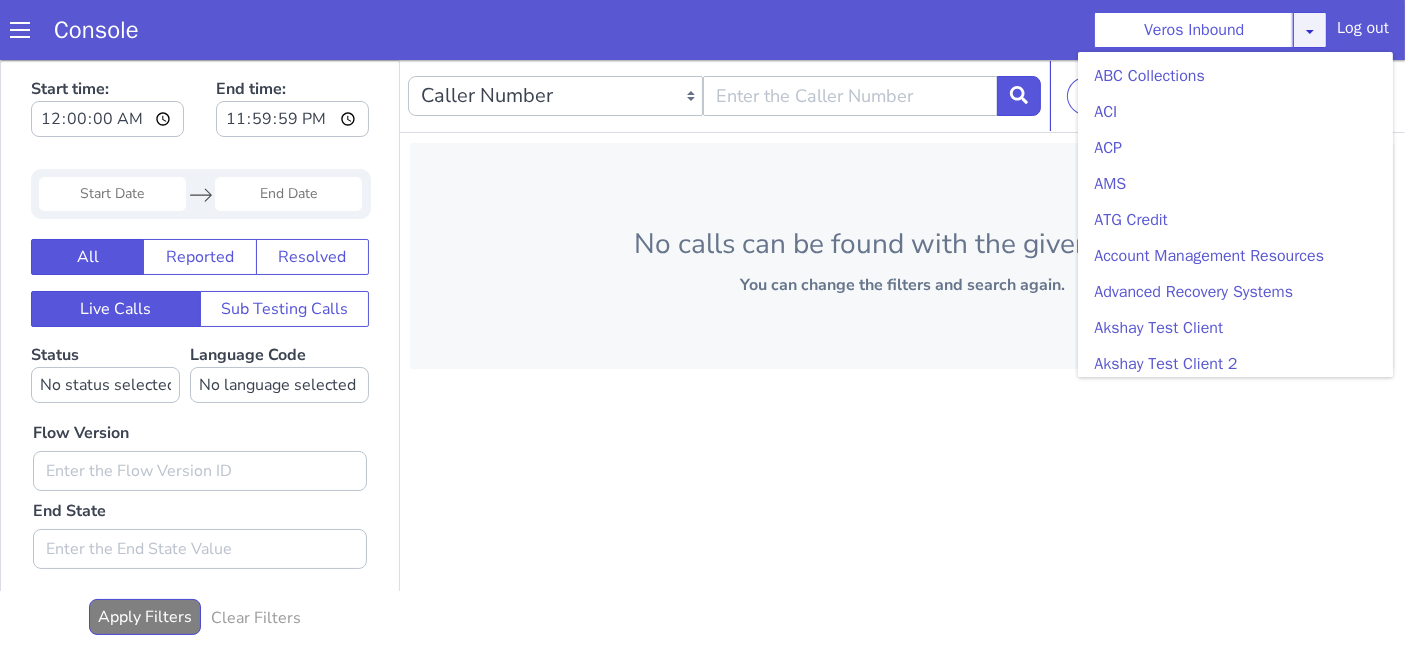 click at bounding box center [1347, 124] 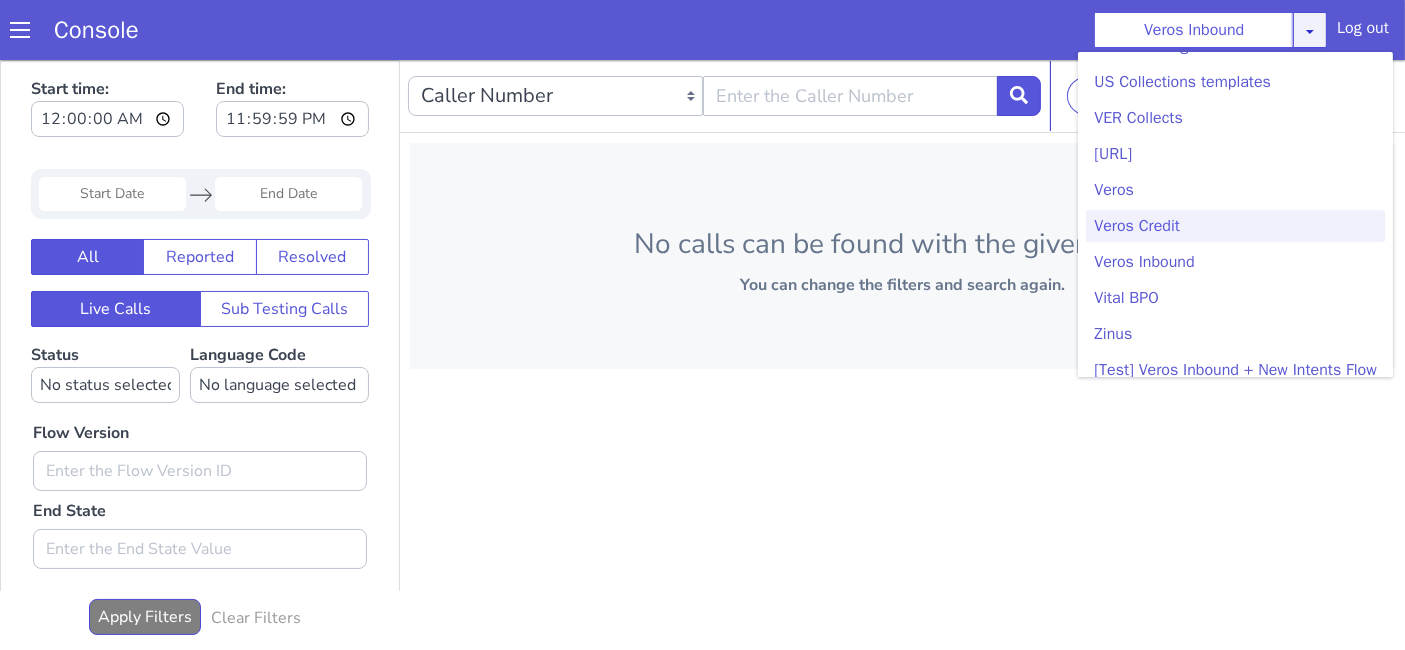 scroll, scrollTop: 6005, scrollLeft: 0, axis: vertical 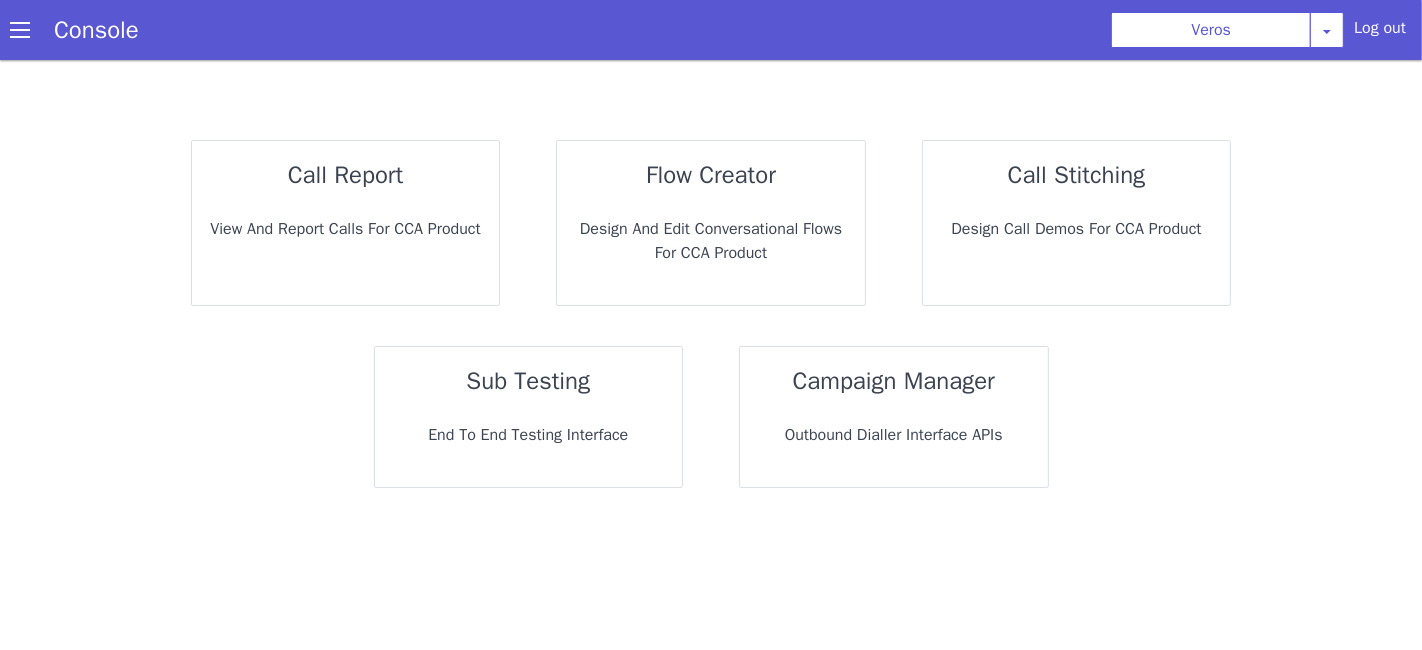 click on "View and report calls for CCA Product" at bounding box center (357, 193) 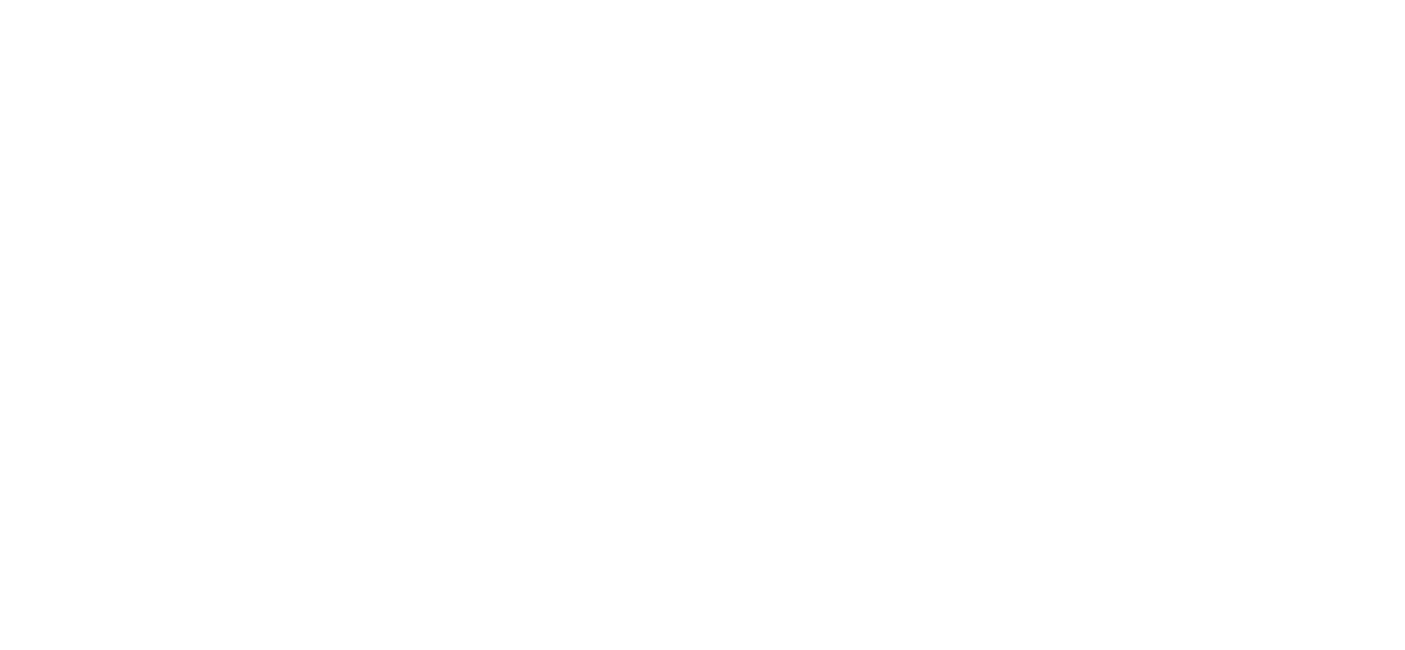 scroll, scrollTop: 0, scrollLeft: 0, axis: both 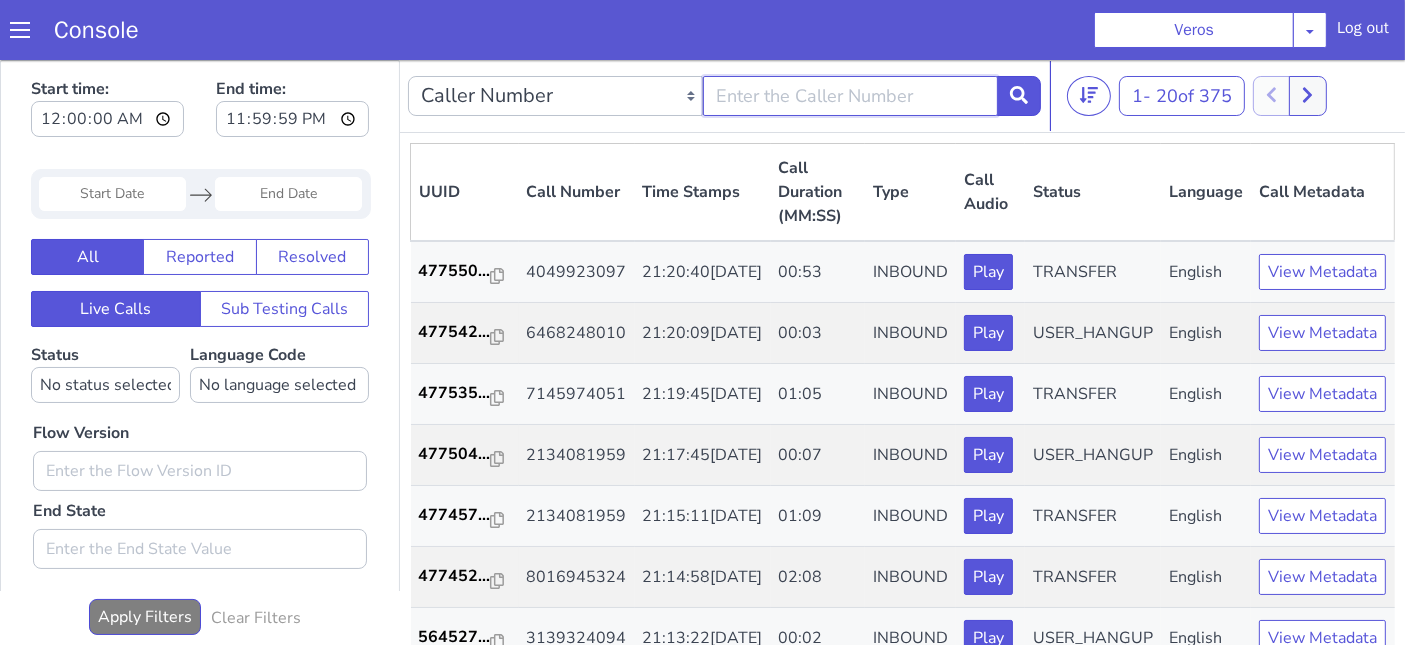 click at bounding box center (814, 493) 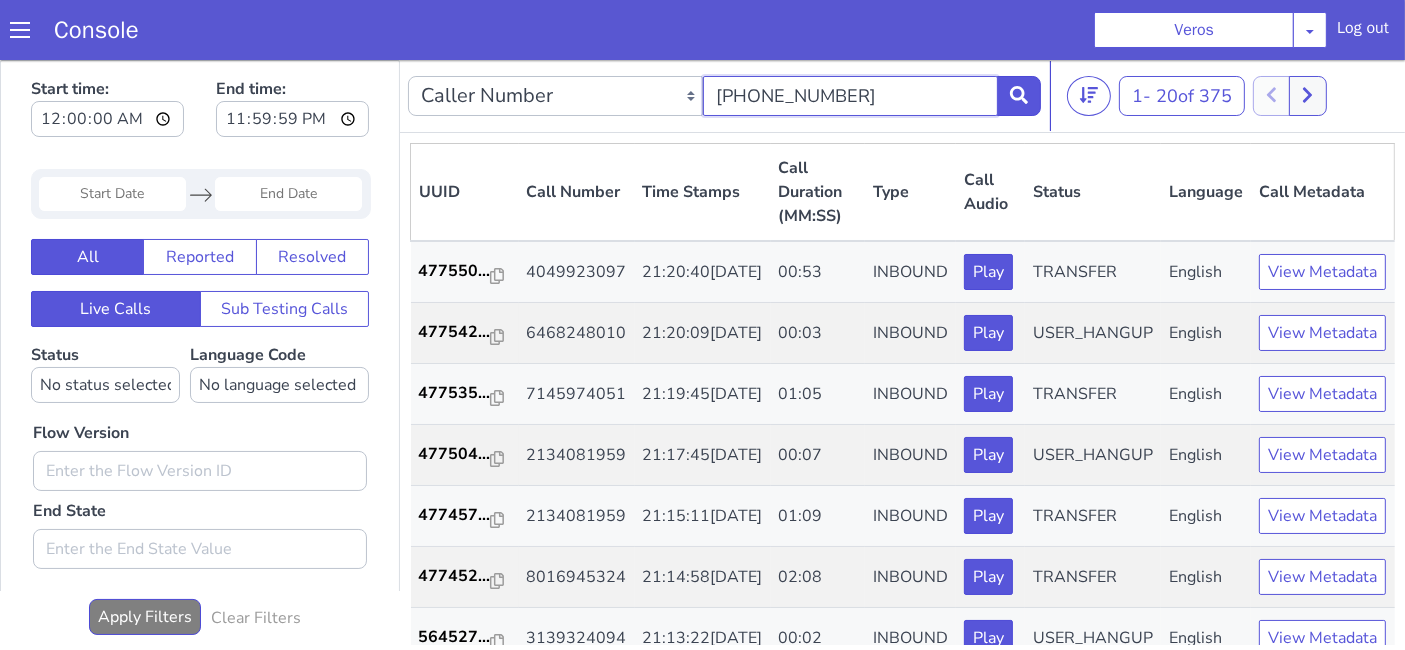 click on "213  4081959" at bounding box center [852, 631] 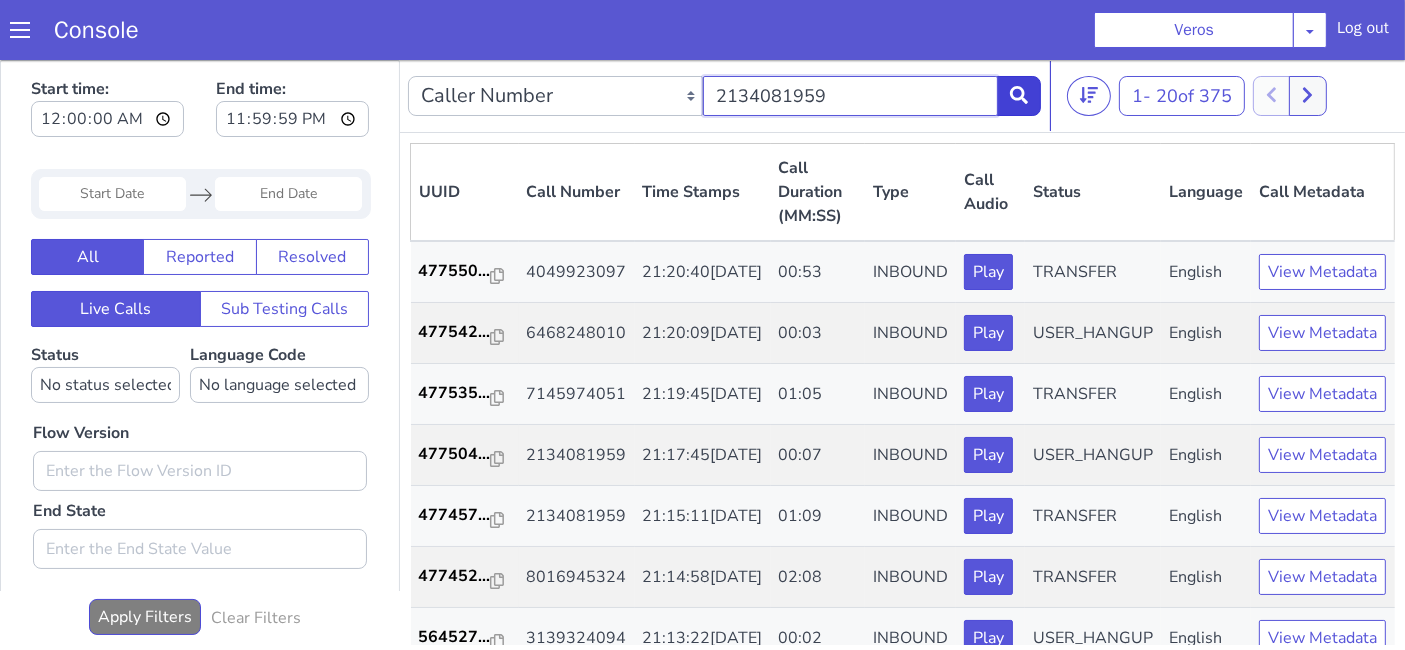 type on "2134081959" 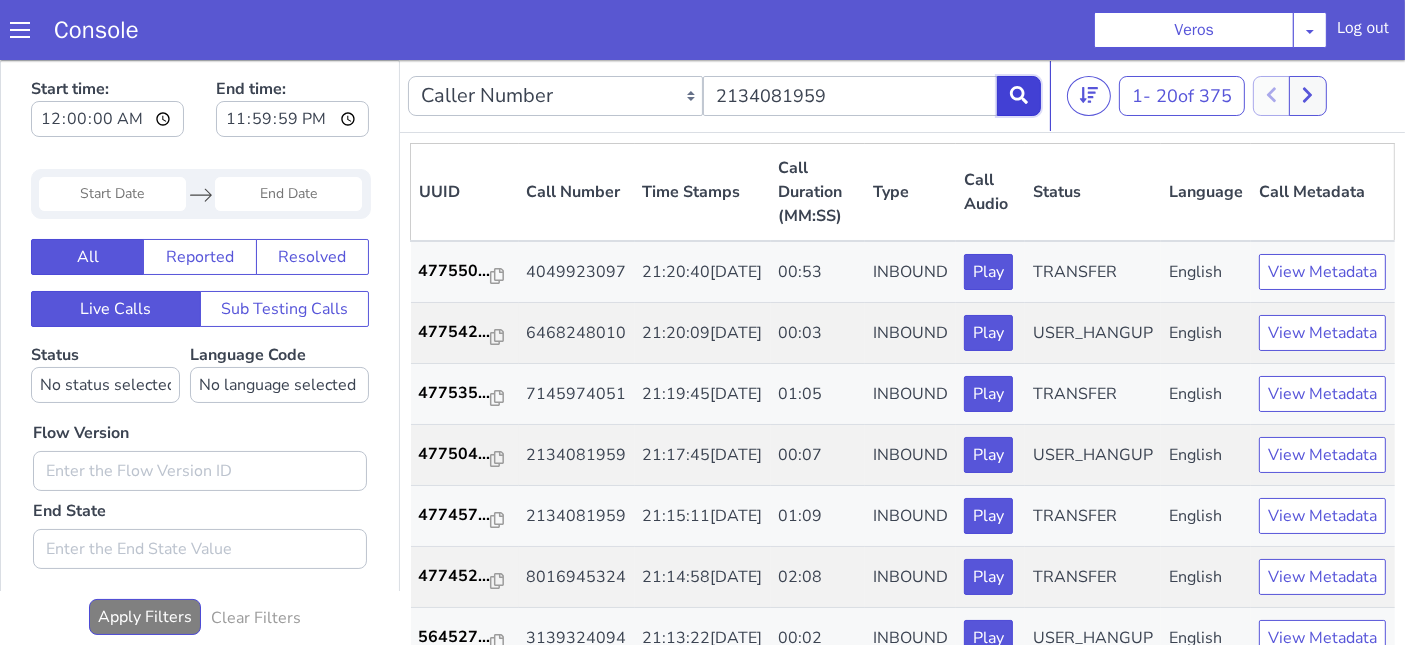 click 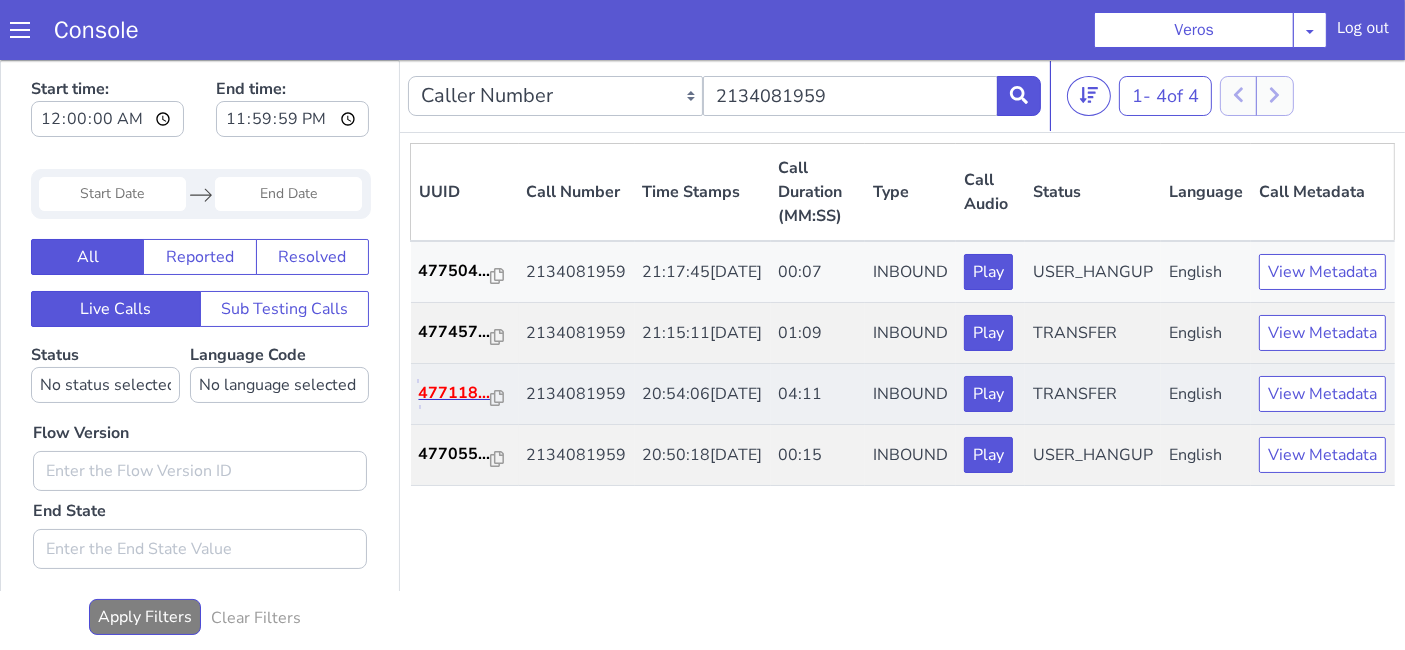 click on "477118..." at bounding box center [447, 417] 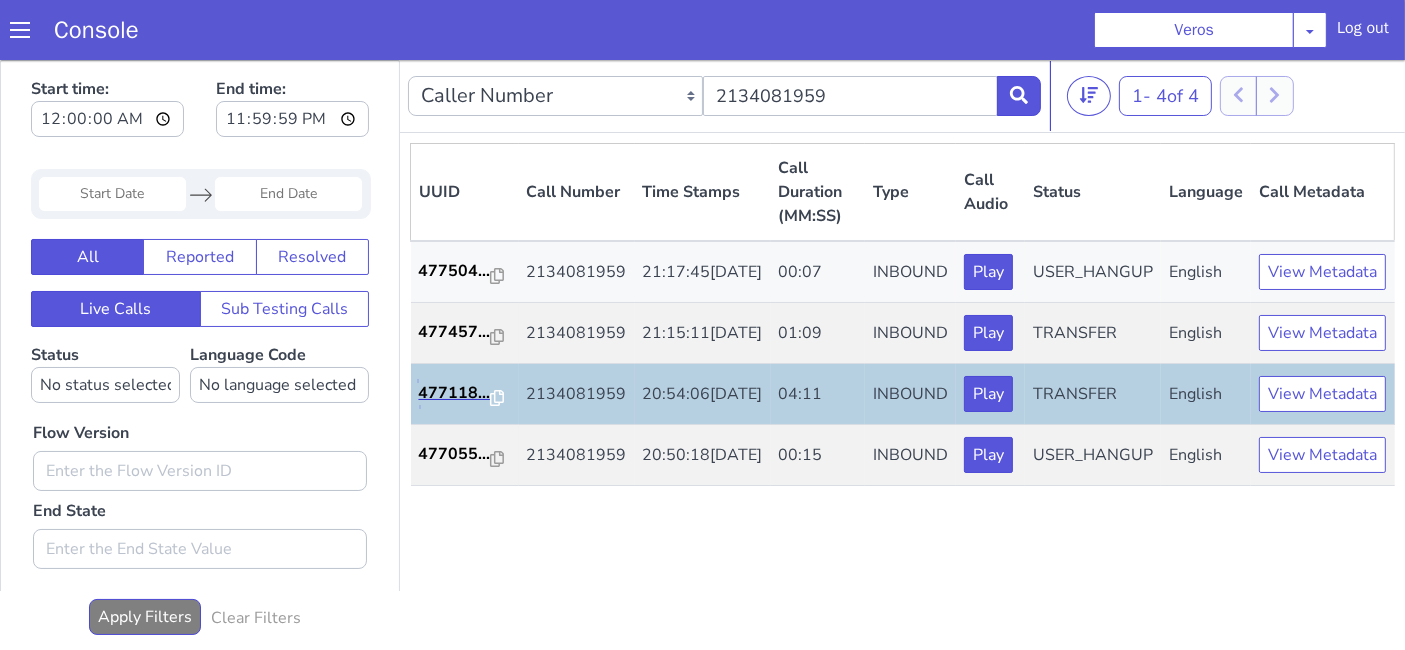 scroll, scrollTop: 4, scrollLeft: 0, axis: vertical 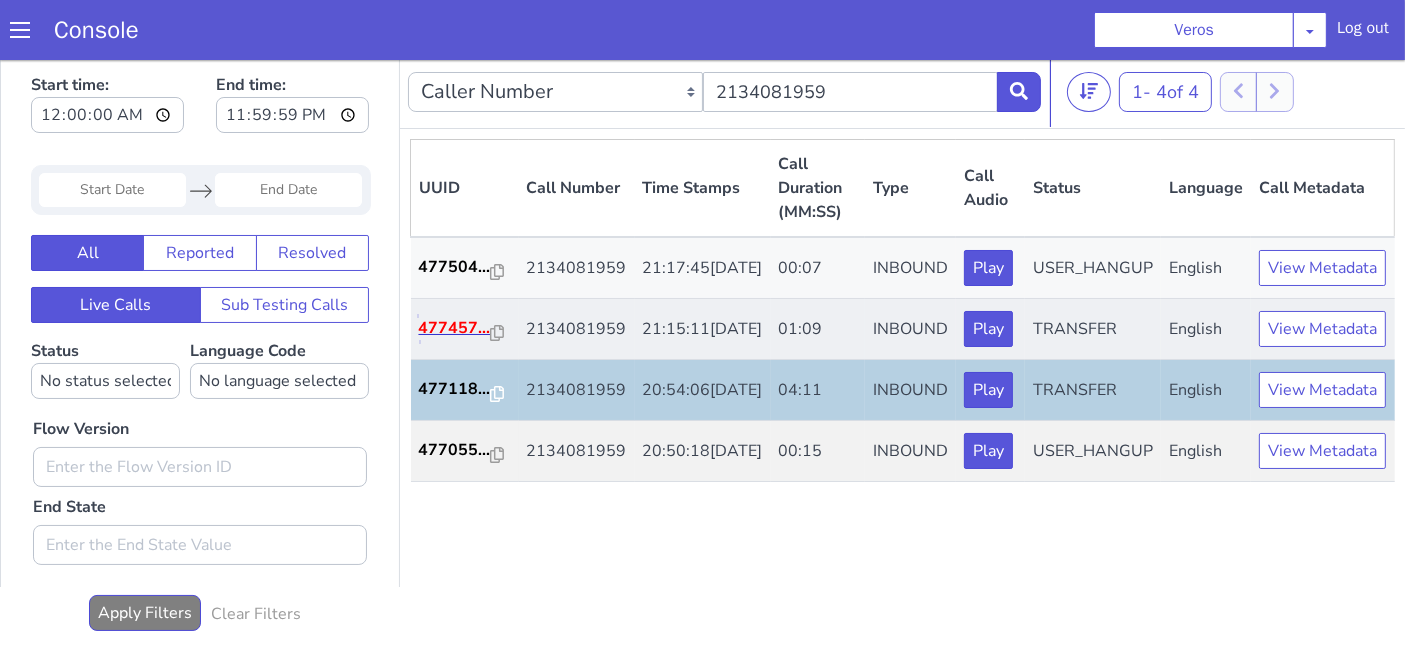 click on "477457..." at bounding box center (408, 631) 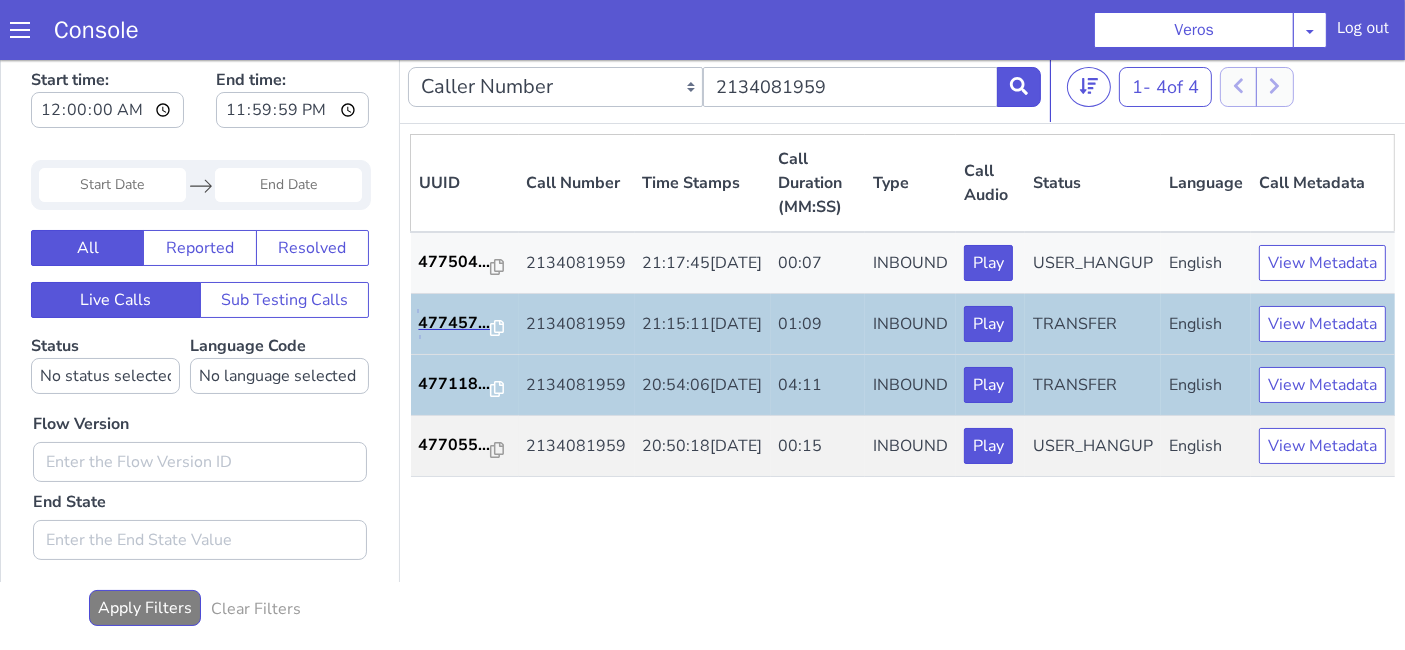 scroll, scrollTop: 0, scrollLeft: 0, axis: both 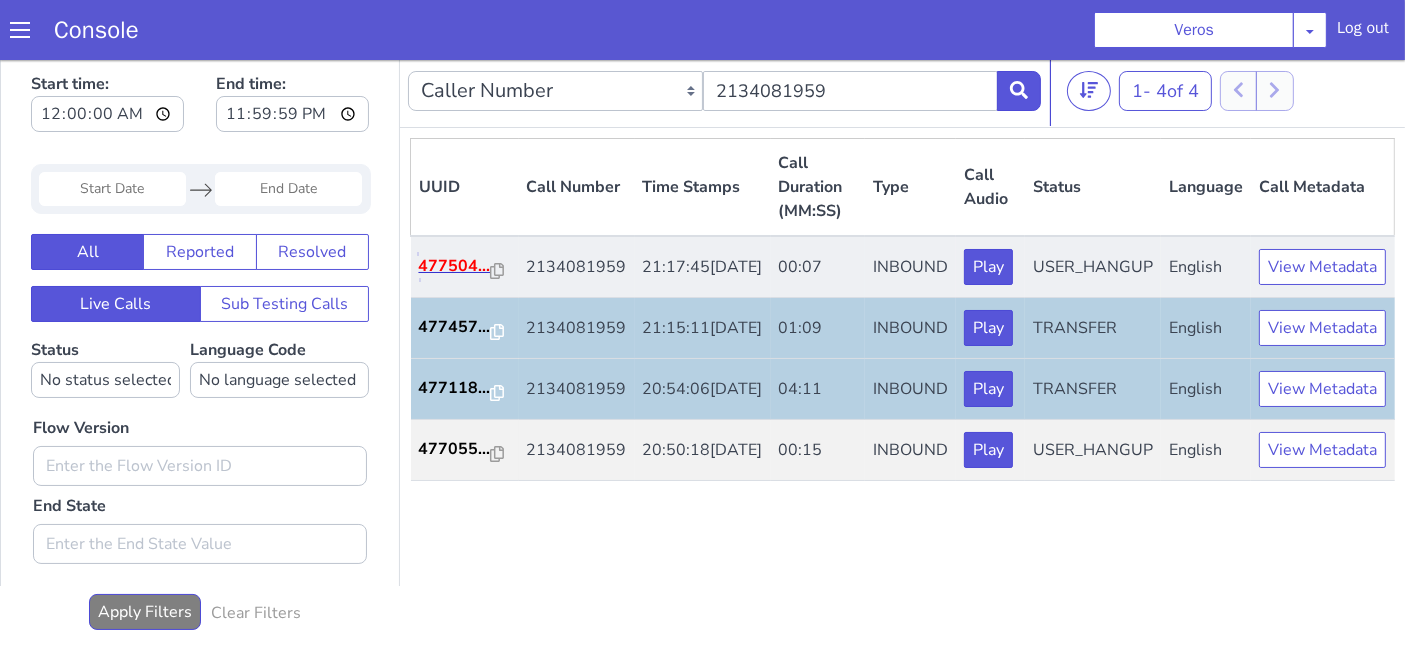click on "477504..." at bounding box center [1793, 132] 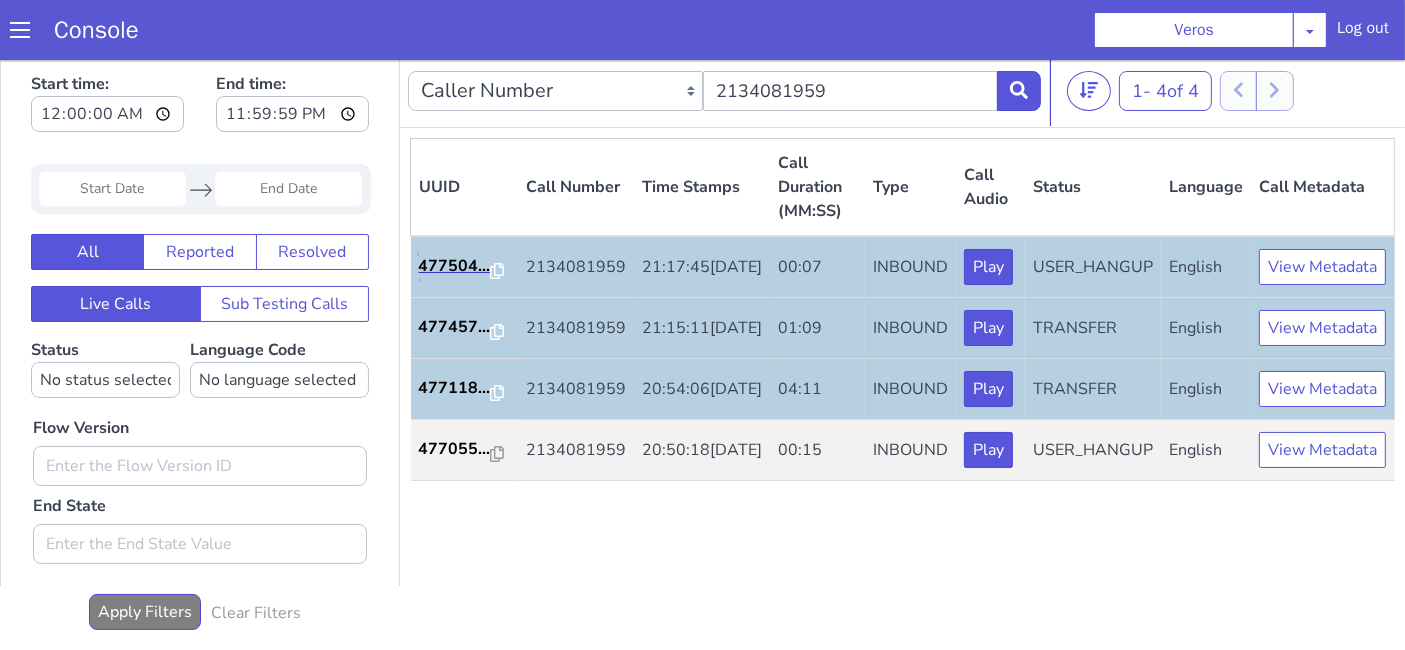 scroll, scrollTop: 0, scrollLeft: 0, axis: both 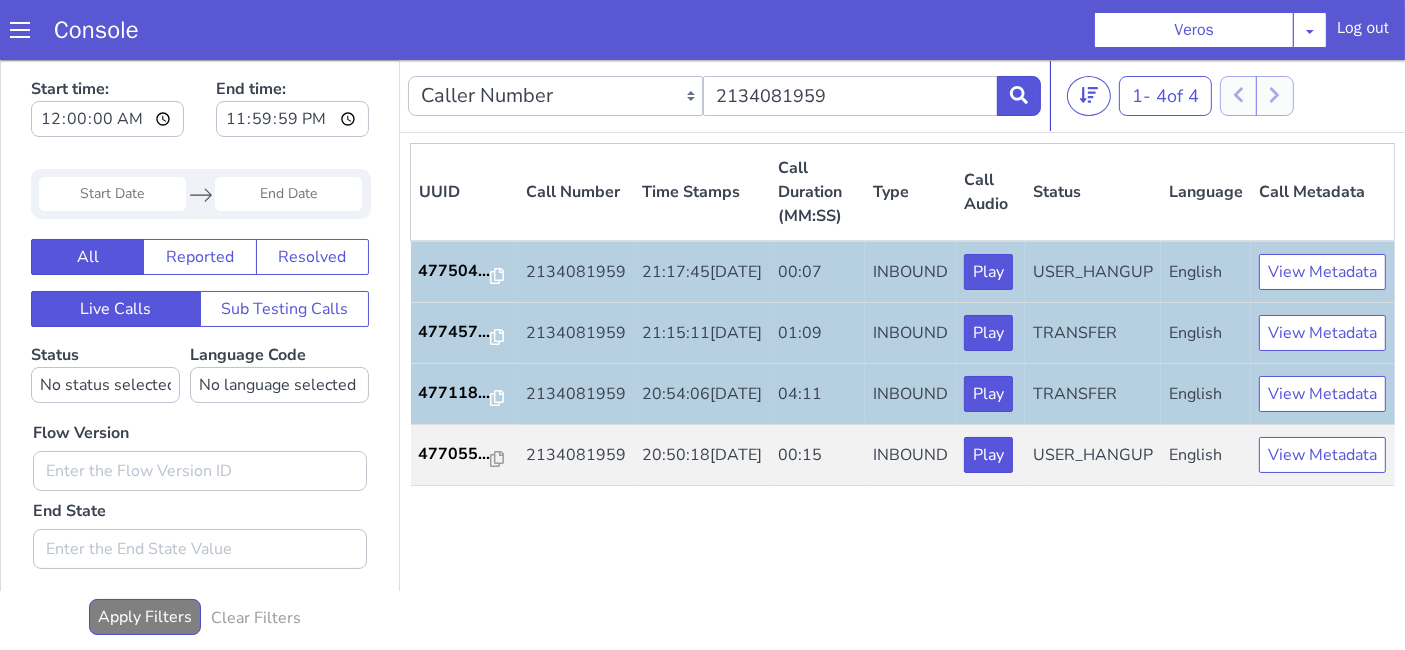 click on "Console Veros ABC Collections ACI ACP AMS ATG Credit Account Management Resources Advanced Recovery Systems Akshay Test Client Akshay Test Client 2 Akshay Test Client 3 Akshay Test Client 4 Akshay Test Client 5 Akshay Test Client 6 Ambassador Collective Services American Finance - US American Finance Lending Annuity Health Application Dry Run 1 Application dummy org Application-US-Debt Collections ArchiveTesting ArchivetestC Ark Auto Finance Ark Auto Finance Agency Assistentcy LLC Assurant Assets Atlas Collections Automasters Automated Collection Services Bayview CBCollects CBSC CCMR3 CDAC CS Test Bot Caine & Weiner CallAPG Campaign testing Car City Carizma Finance Cascade Receivables CashLane Central Portfolio Control Central Resources Checkmark Collections Chehak Test Client Collect NorthWest CollectTech V1.0 Collectech Diversified Collections Bureau of America Collections USA Columbia Debt Recovery Commonwealth Financial Systems Consumer Portfolio Services Consumer Portfolio Services, Inc. Contract Callers" at bounding box center (732, 32) 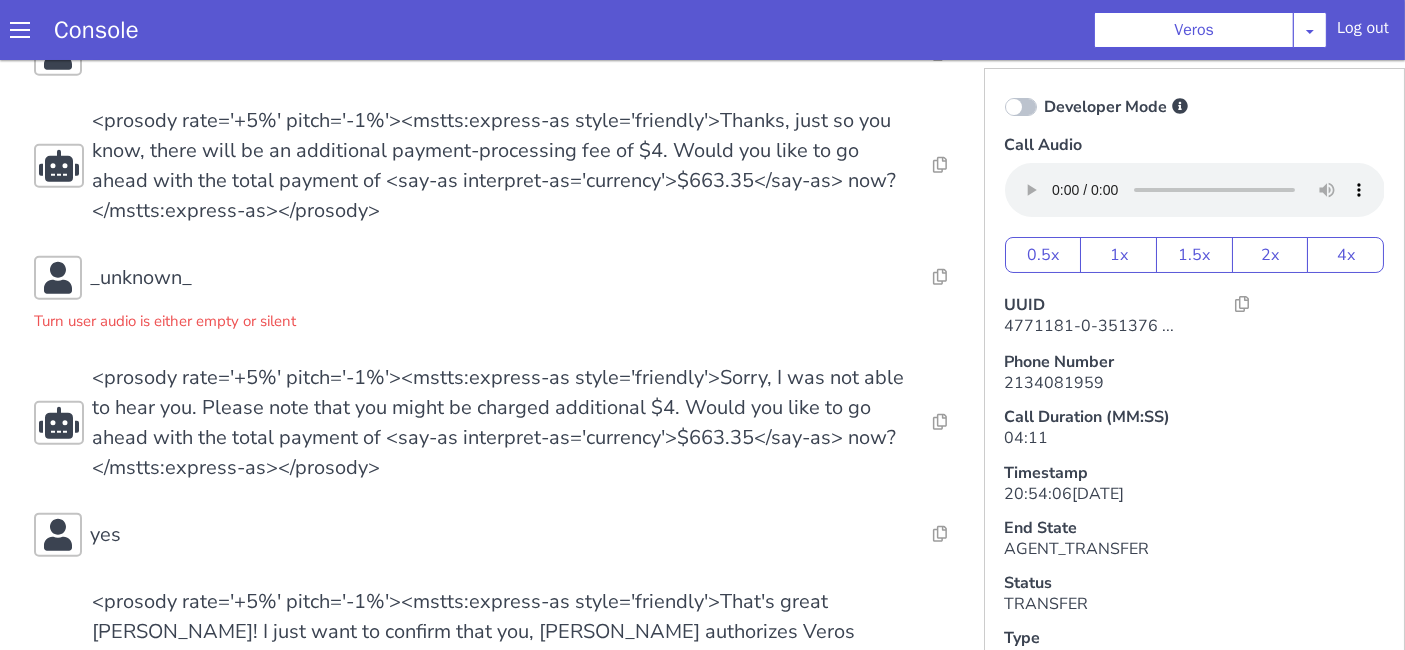scroll, scrollTop: 2676, scrollLeft: 0, axis: vertical 